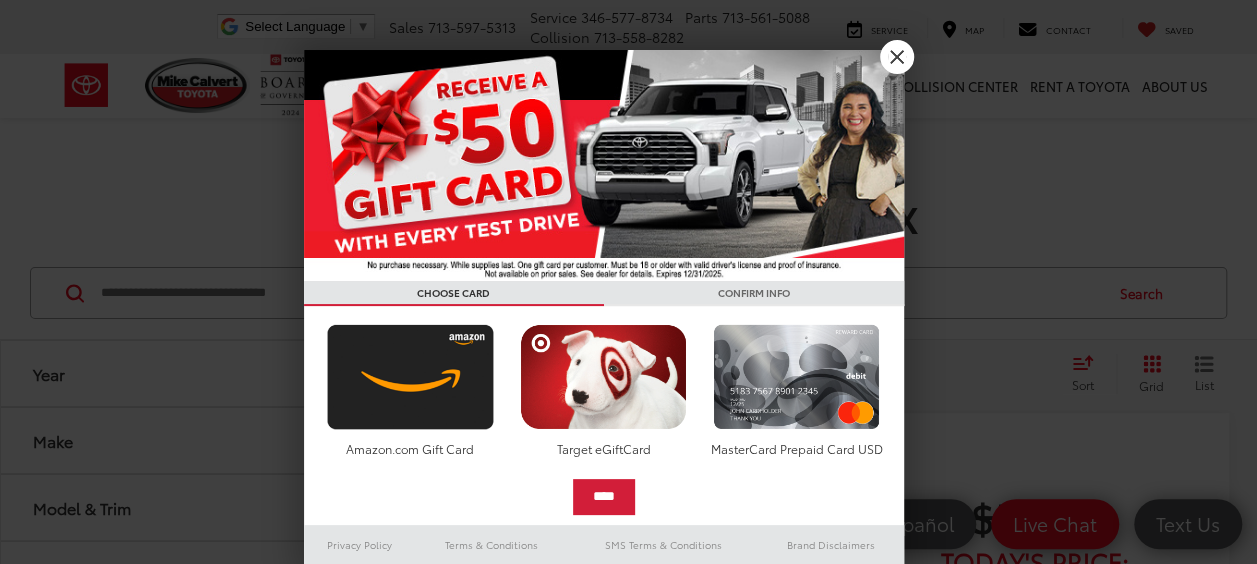scroll, scrollTop: 239, scrollLeft: 0, axis: vertical 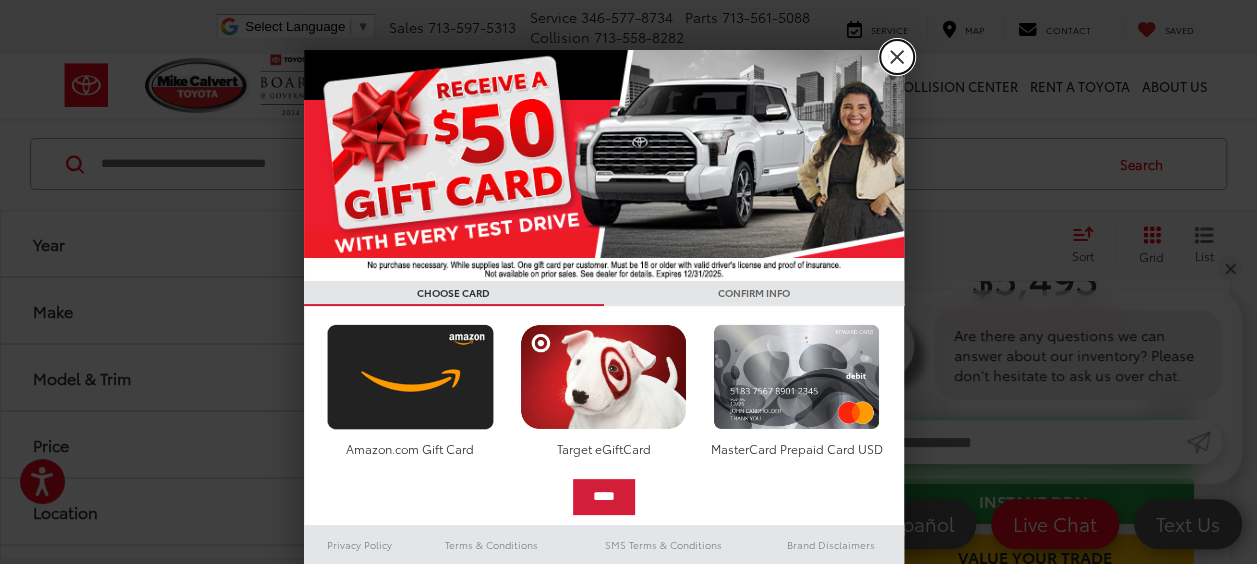 click on "X" at bounding box center (897, 57) 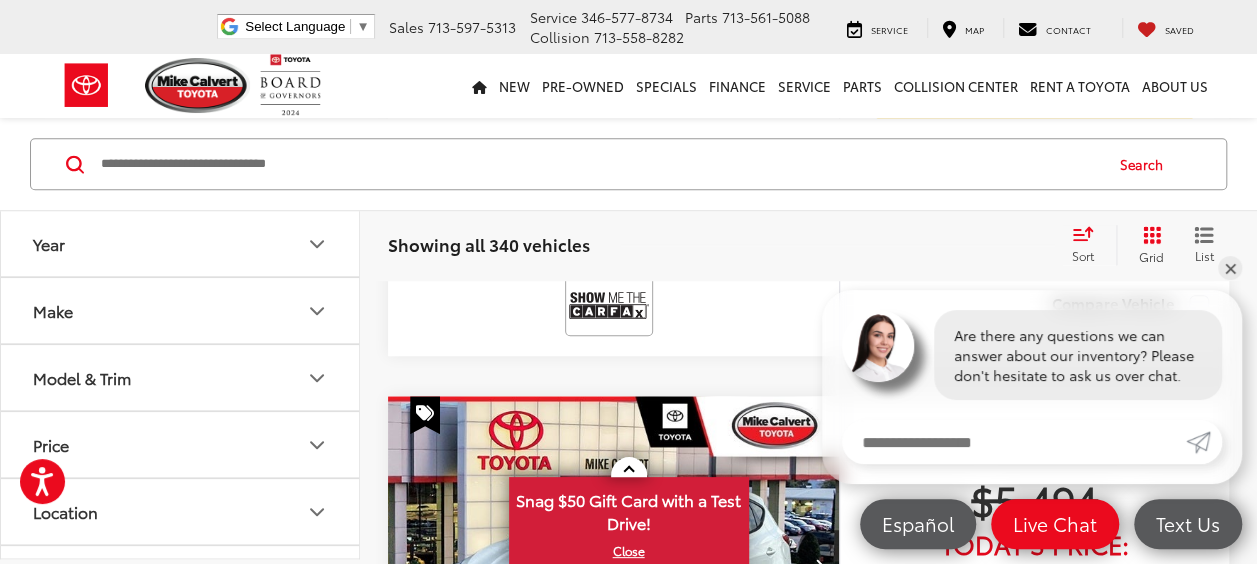 scroll, scrollTop: 677, scrollLeft: 0, axis: vertical 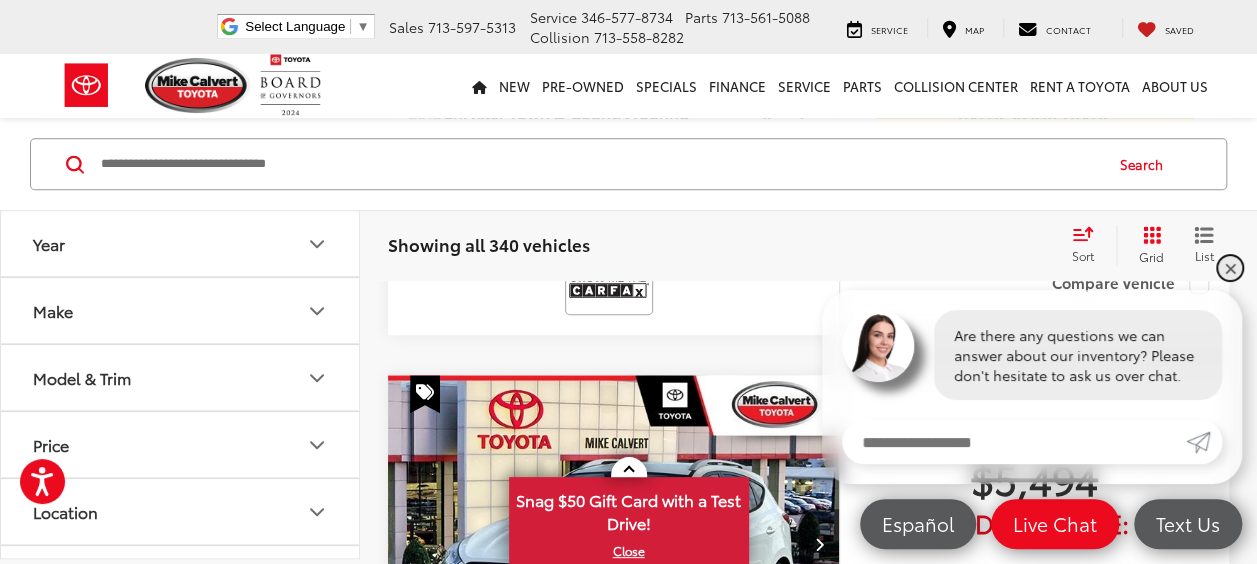 click on "✕" at bounding box center [1230, 268] 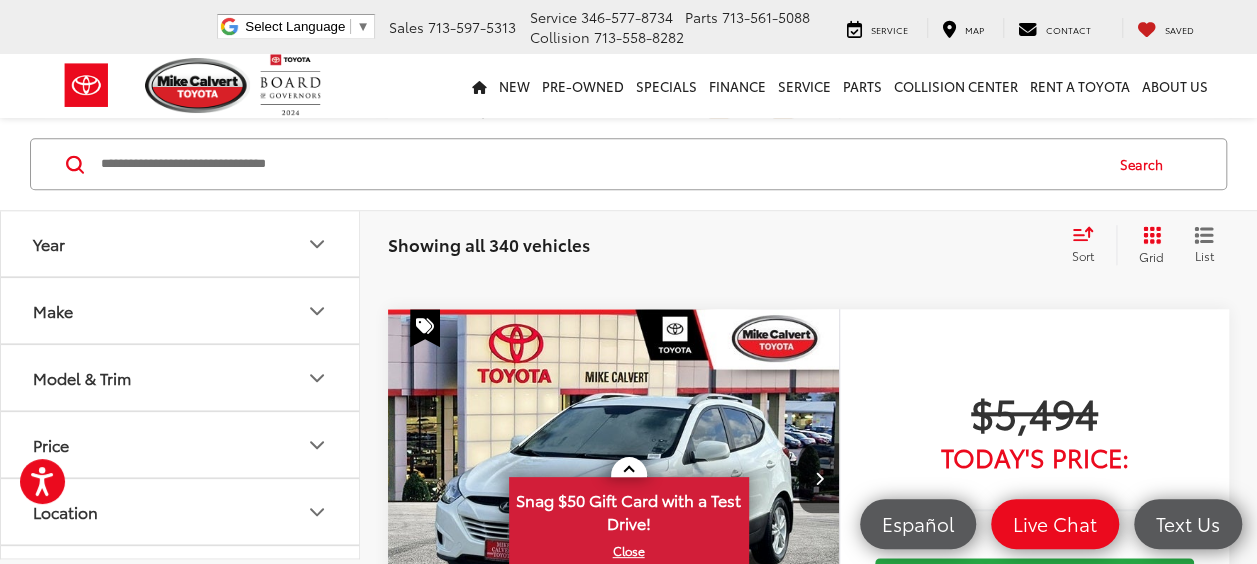 scroll, scrollTop: 598, scrollLeft: 0, axis: vertical 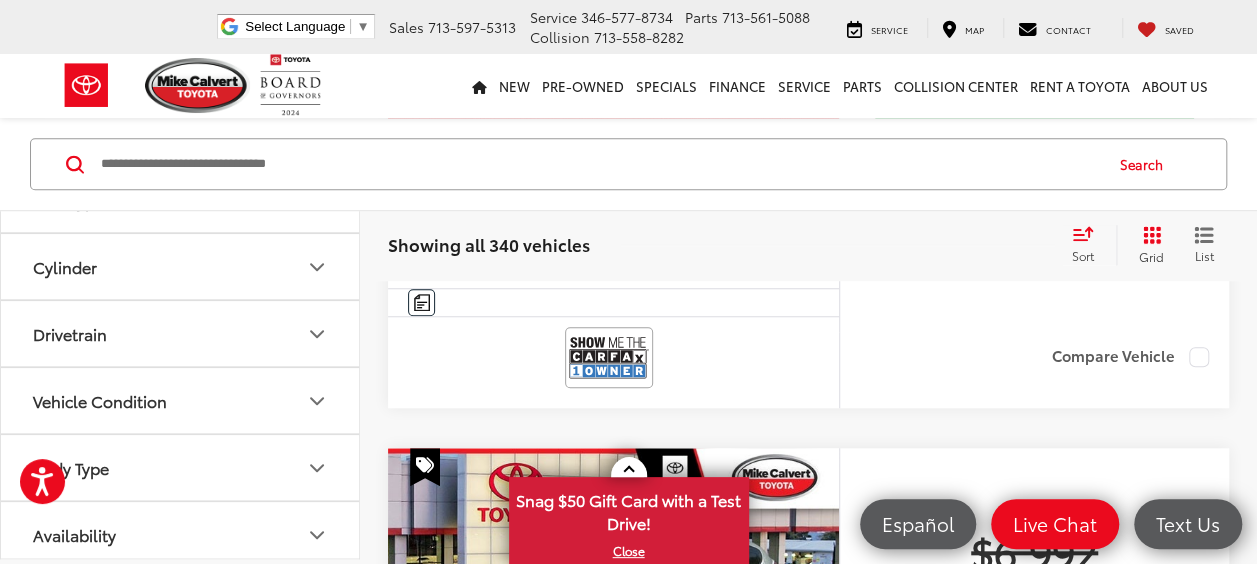 click on "Availability" at bounding box center (181, 534) 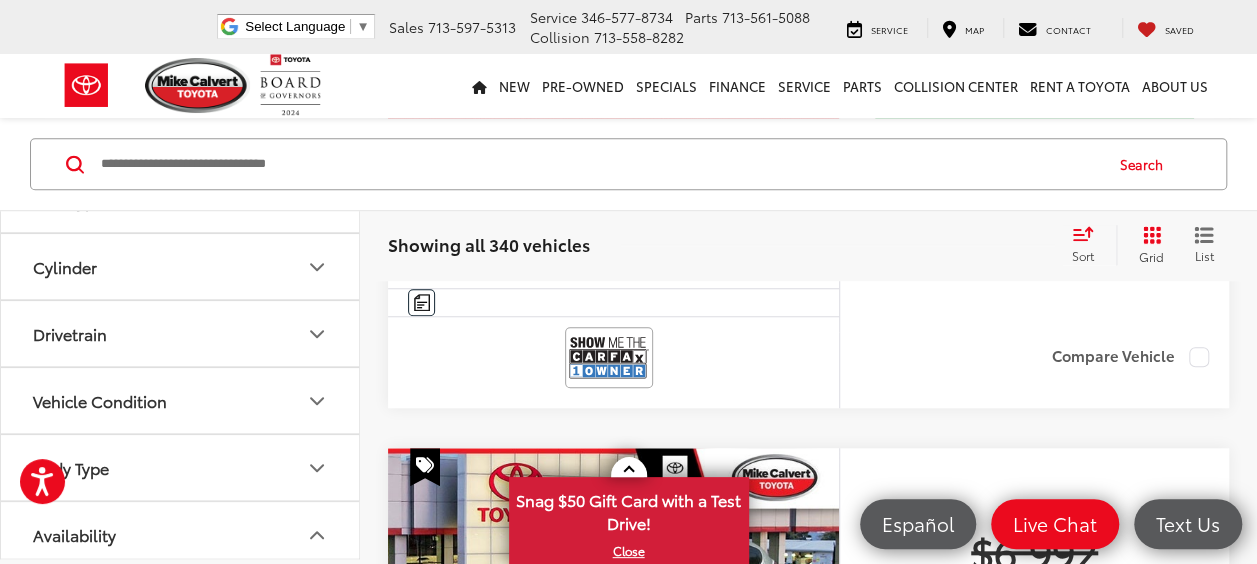 scroll, scrollTop: 637, scrollLeft: 0, axis: vertical 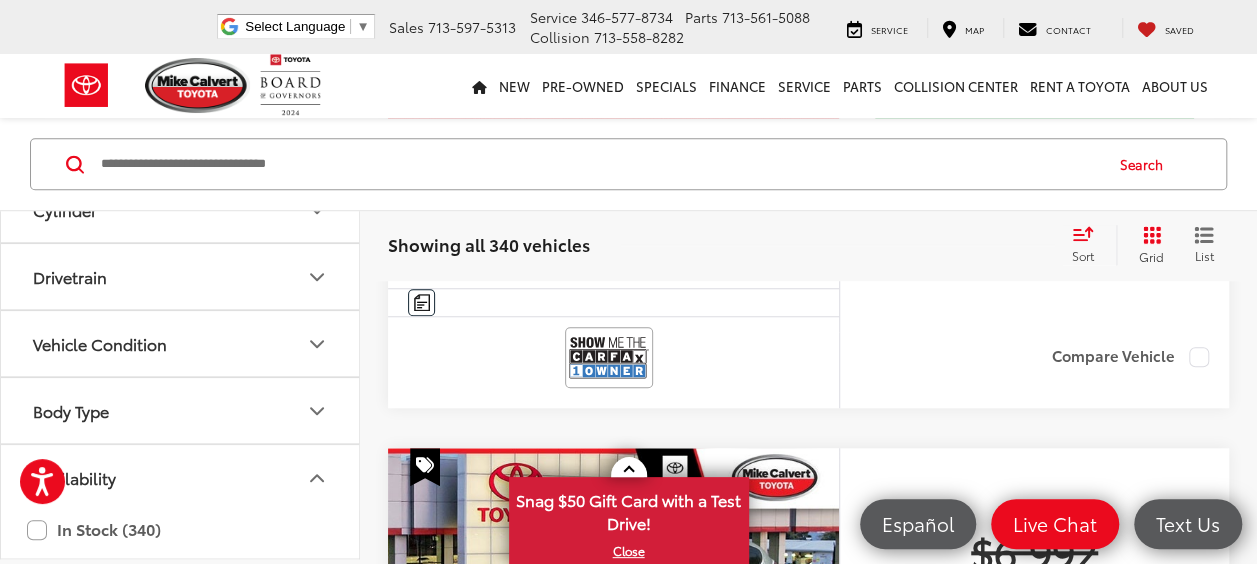 click on "Availability" at bounding box center (181, 477) 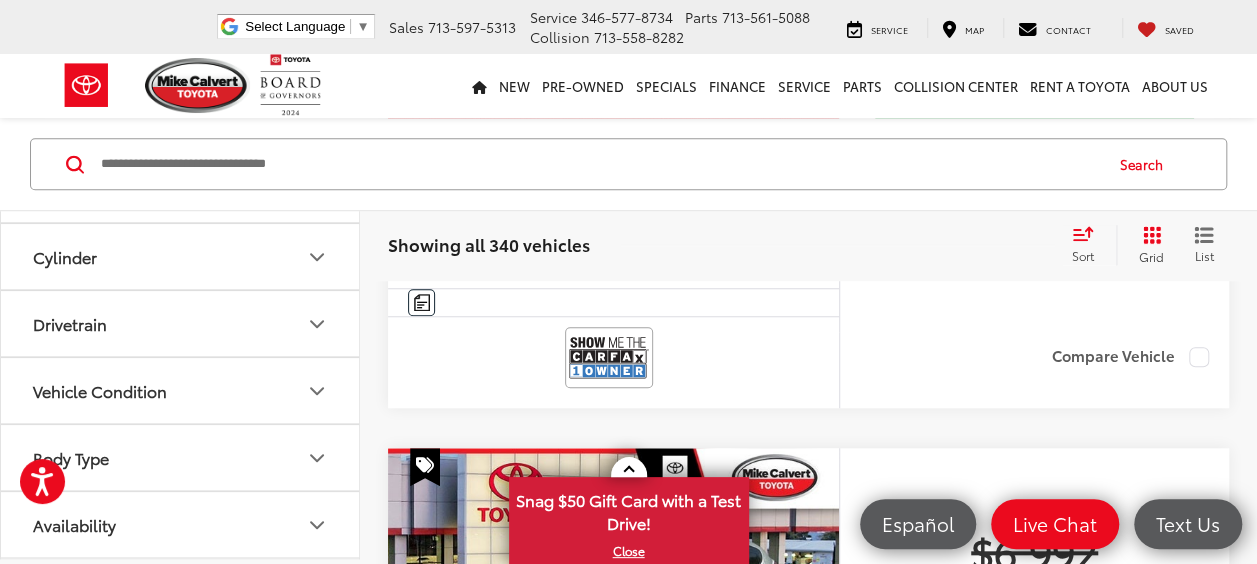scroll, scrollTop: 580, scrollLeft: 0, axis: vertical 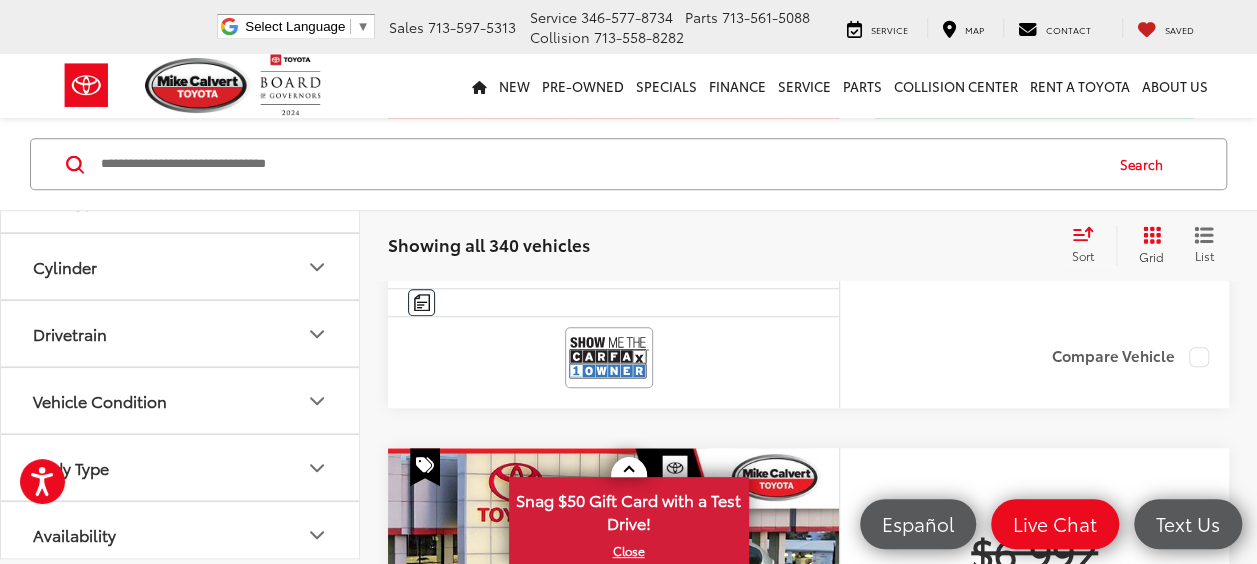 click on "Vehicle Condition" at bounding box center (181, 400) 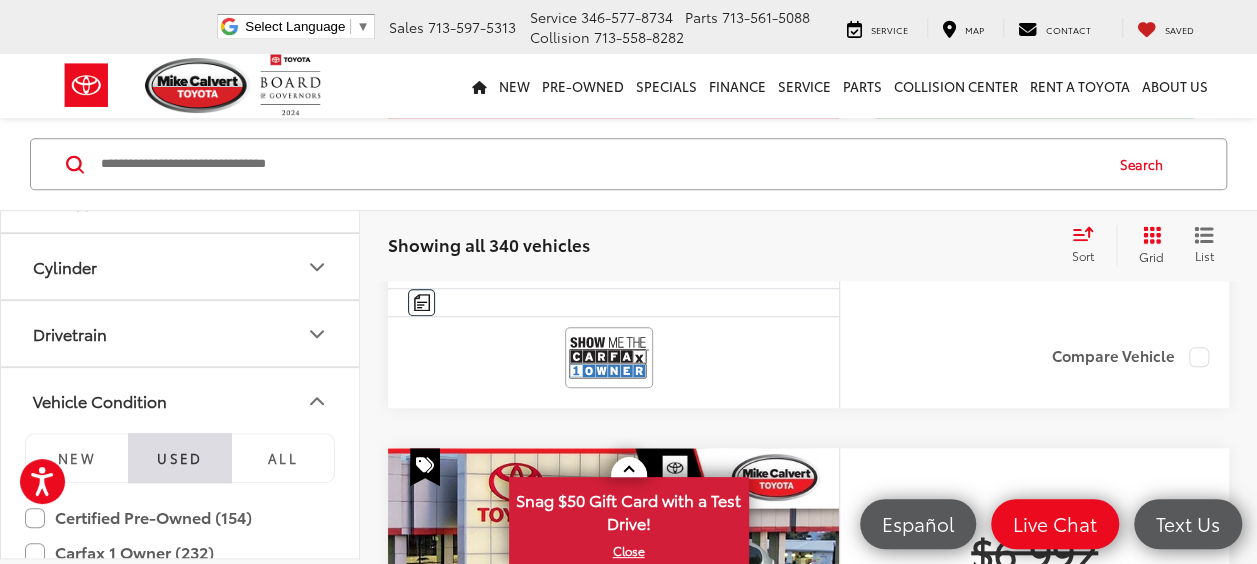 click on "Vehicle Condition" at bounding box center (181, 400) 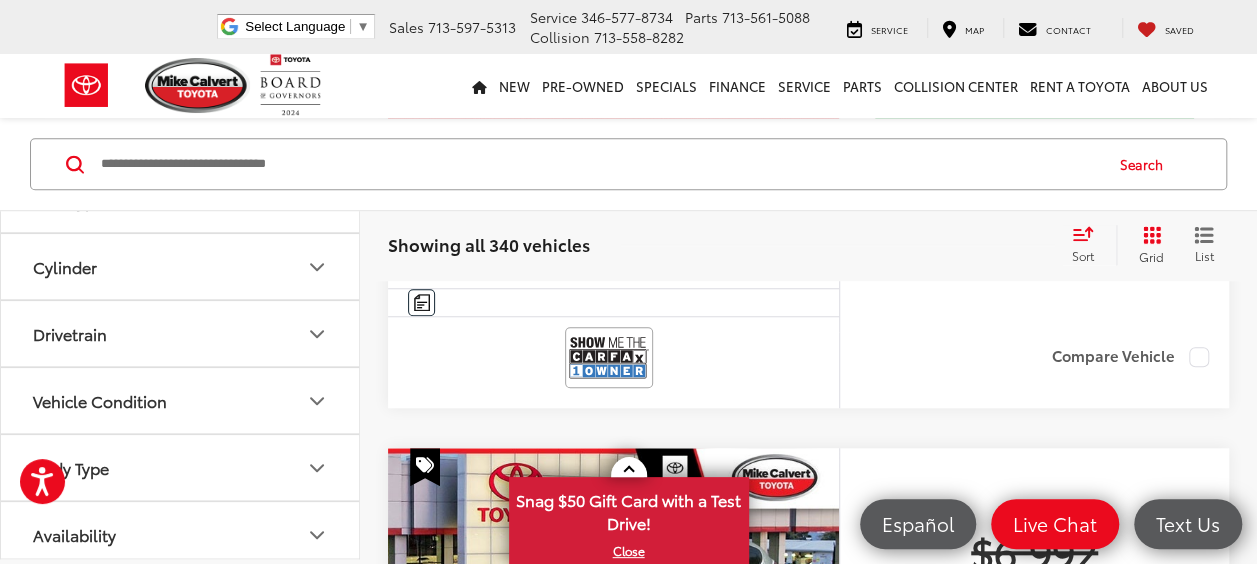 click on "Drivetrain" at bounding box center (181, 333) 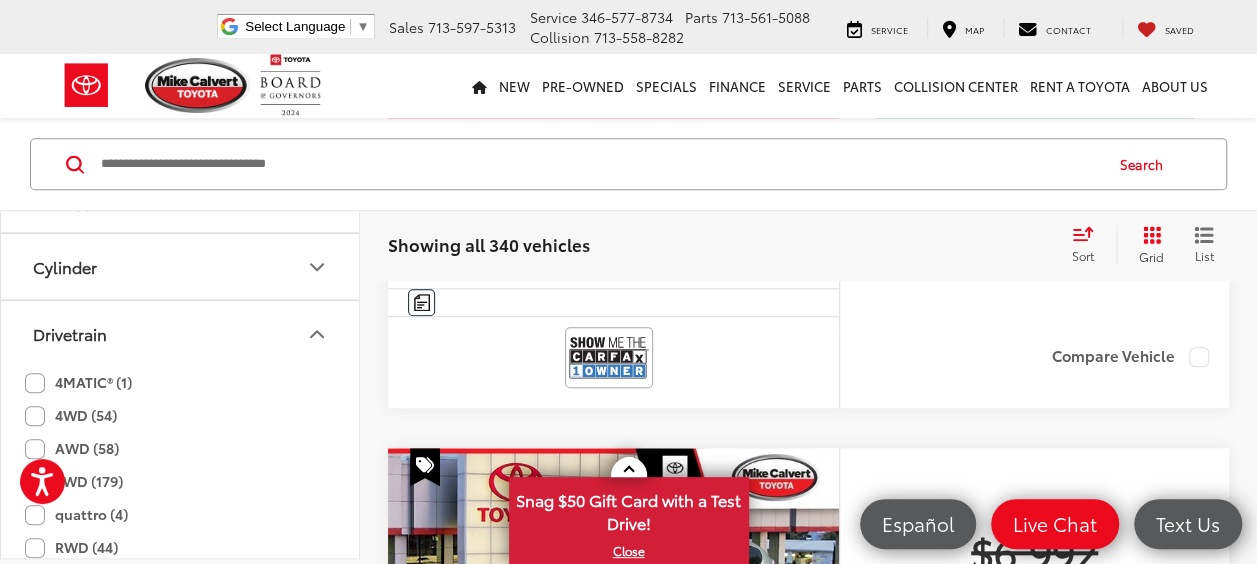 click on "Drivetrain" at bounding box center [181, 333] 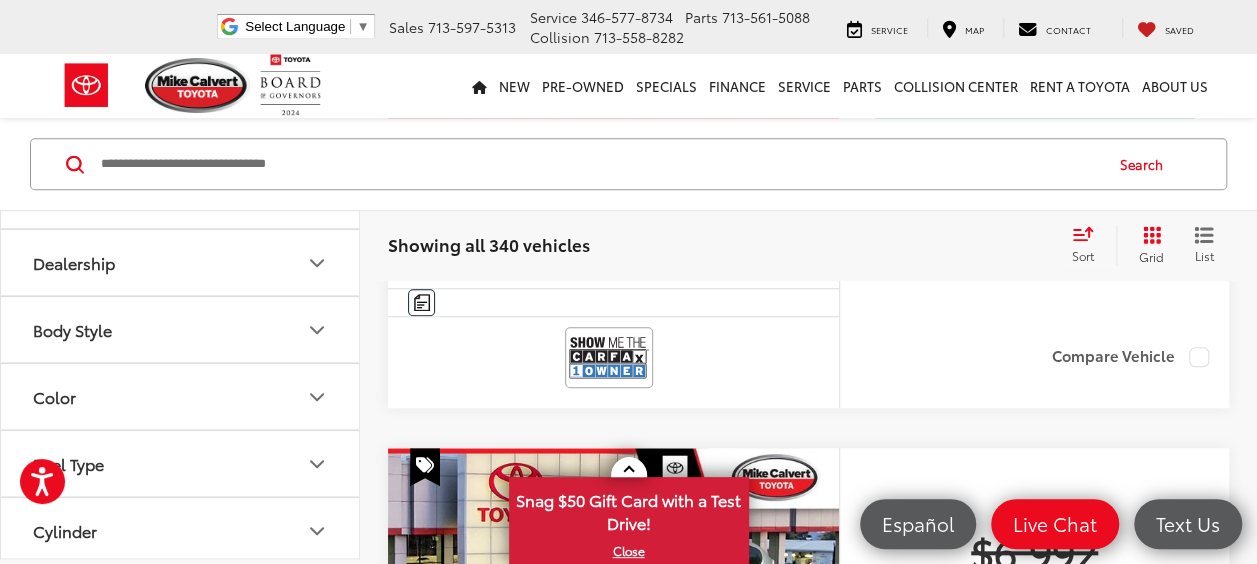 scroll, scrollTop: 315, scrollLeft: 0, axis: vertical 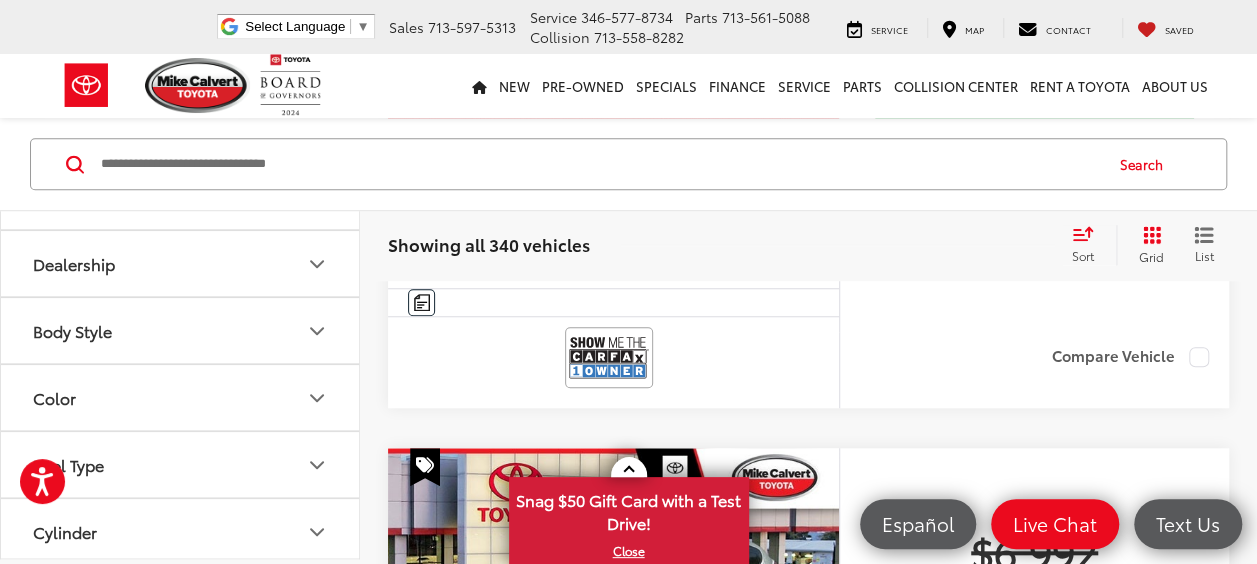 click on "Body Style" at bounding box center [181, 330] 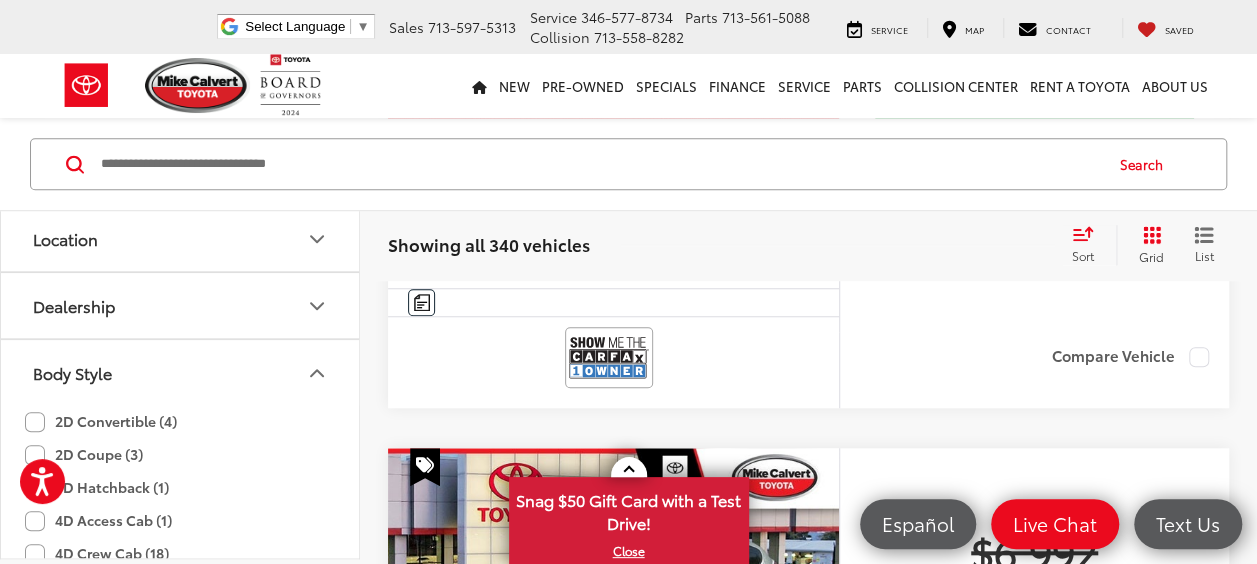 scroll, scrollTop: 272, scrollLeft: 0, axis: vertical 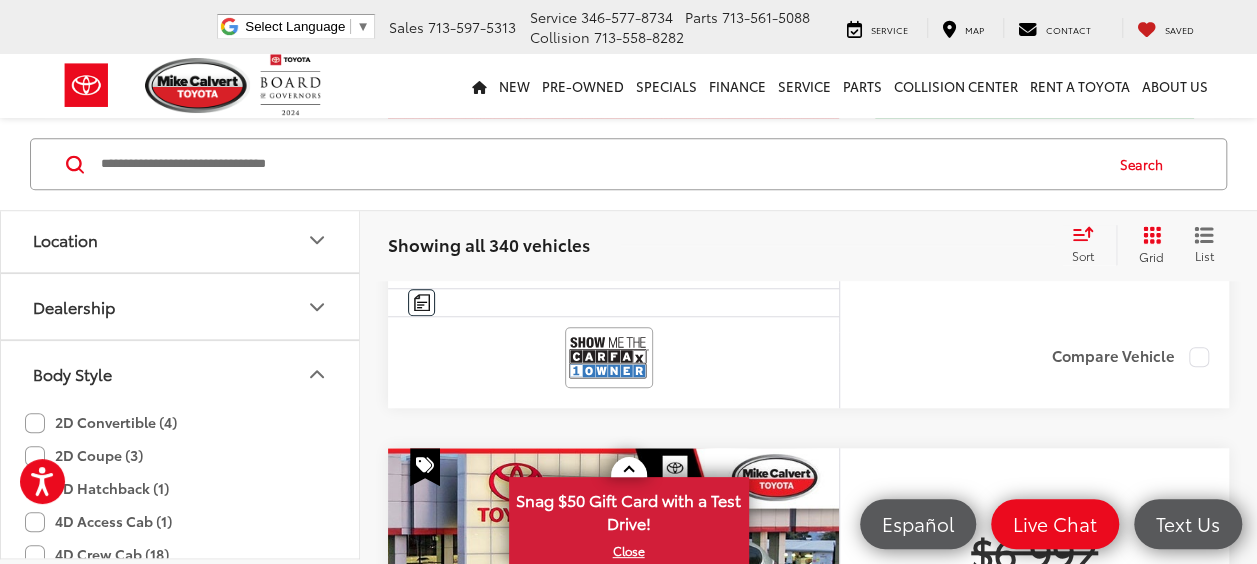 click on "Body Style" at bounding box center [181, 373] 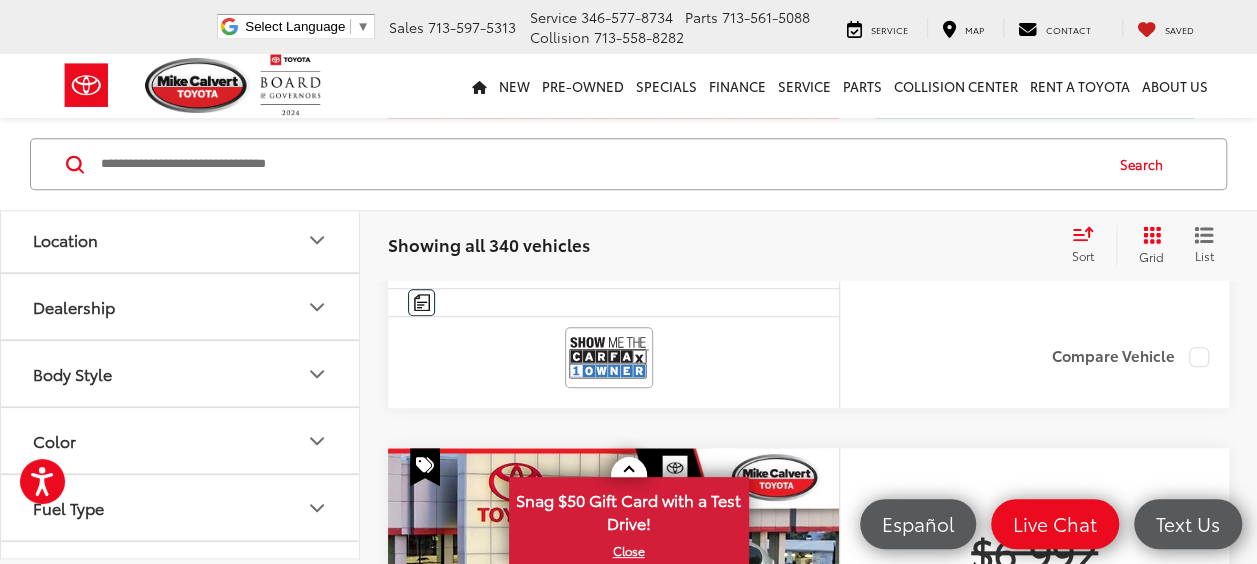 click 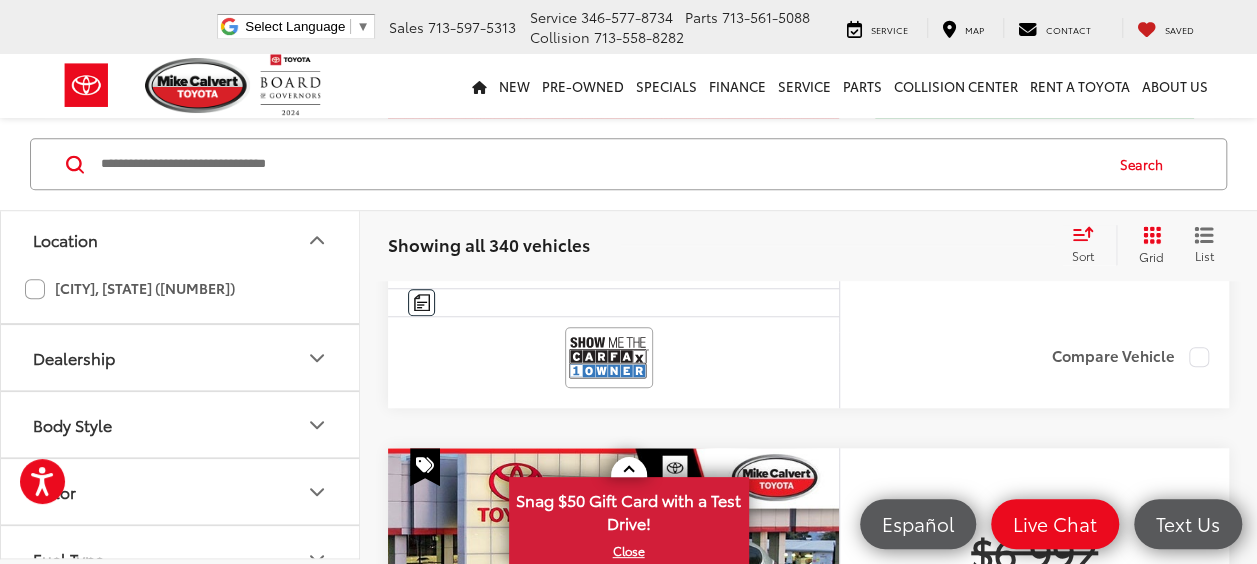 click 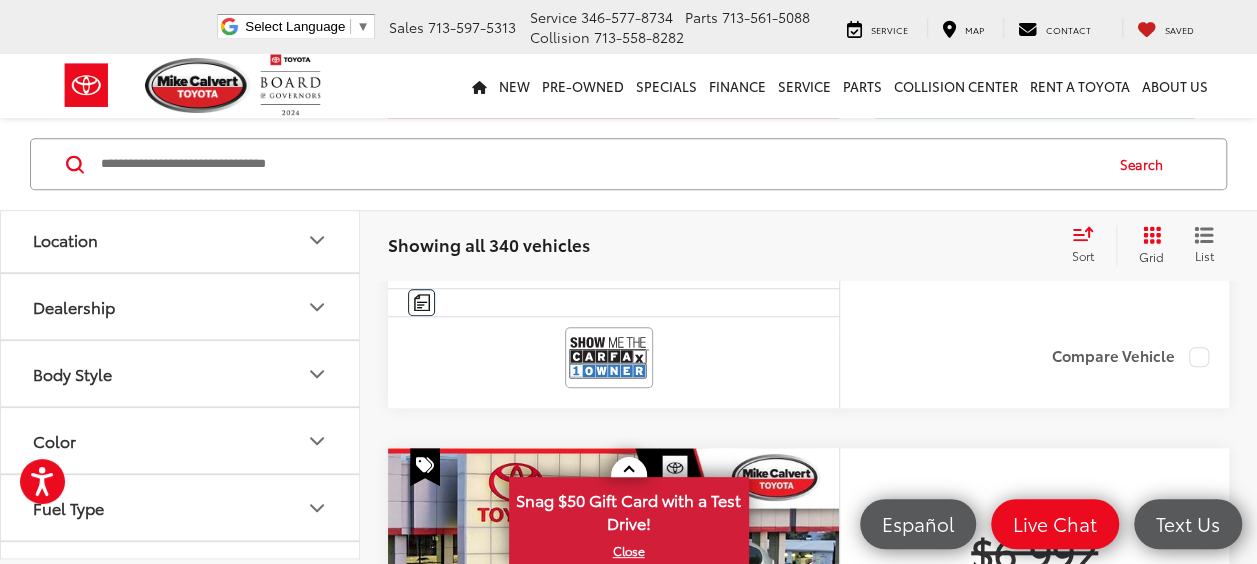 click 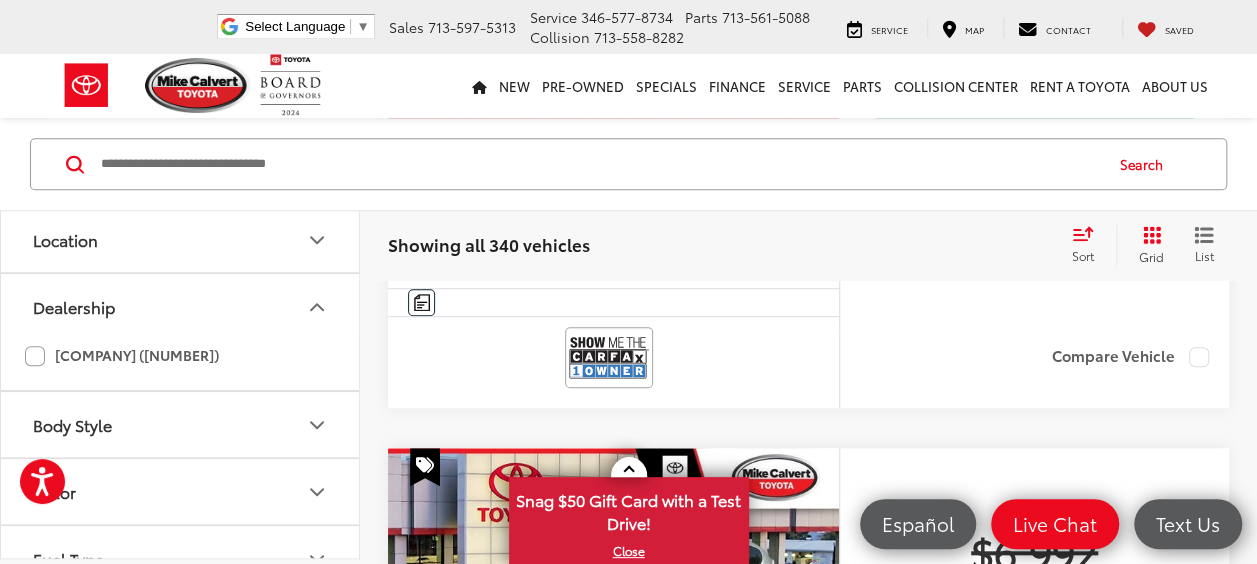 click 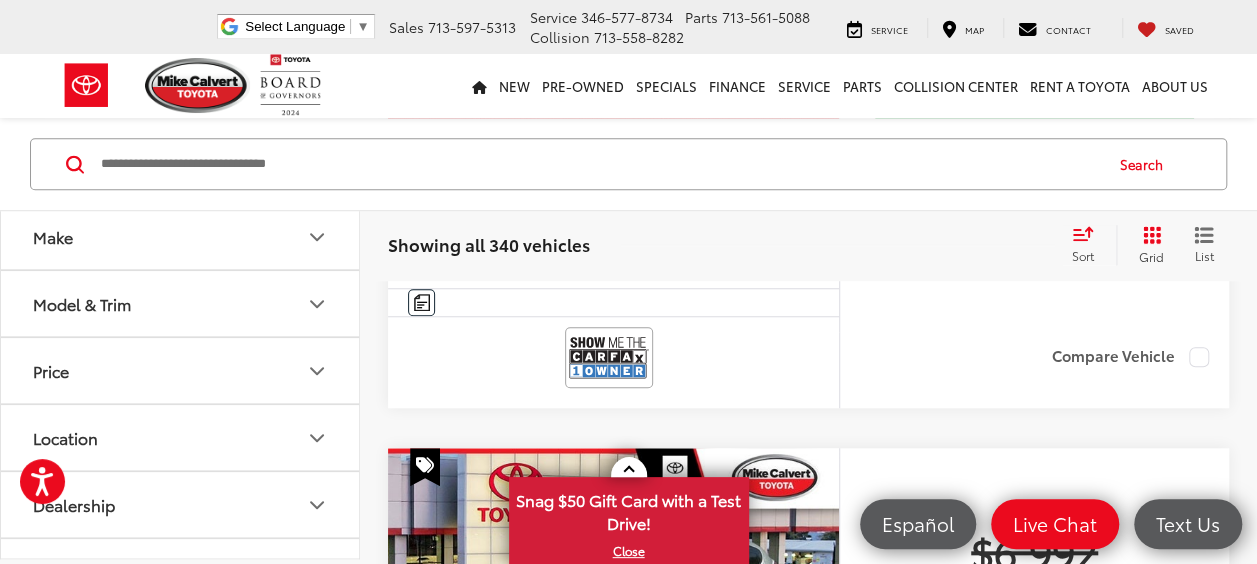 scroll, scrollTop: 73, scrollLeft: 0, axis: vertical 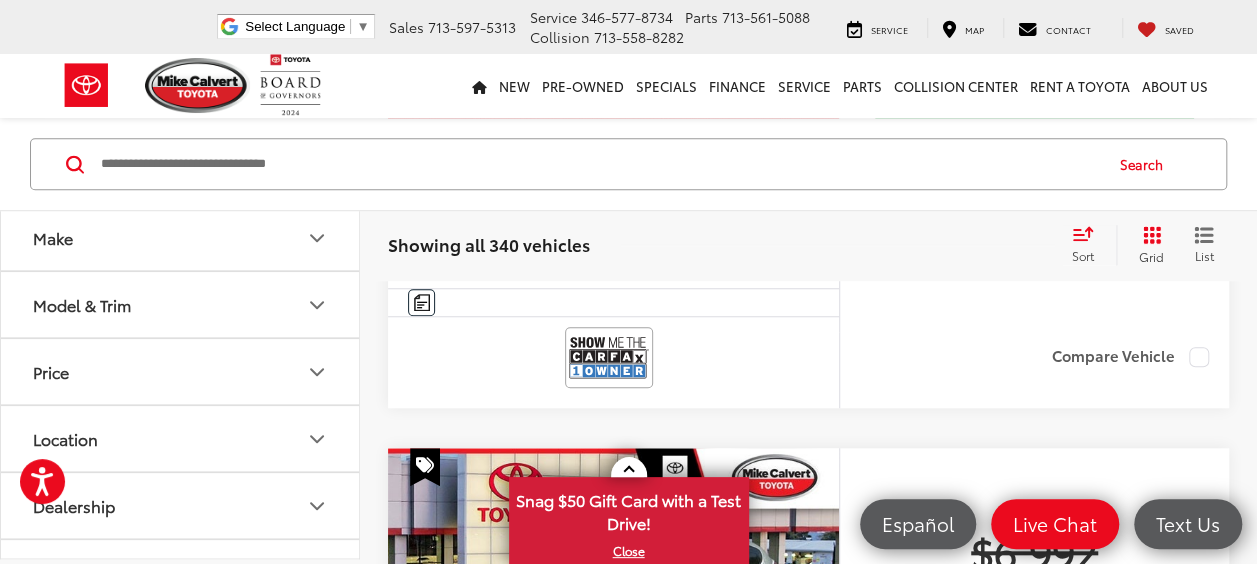 click 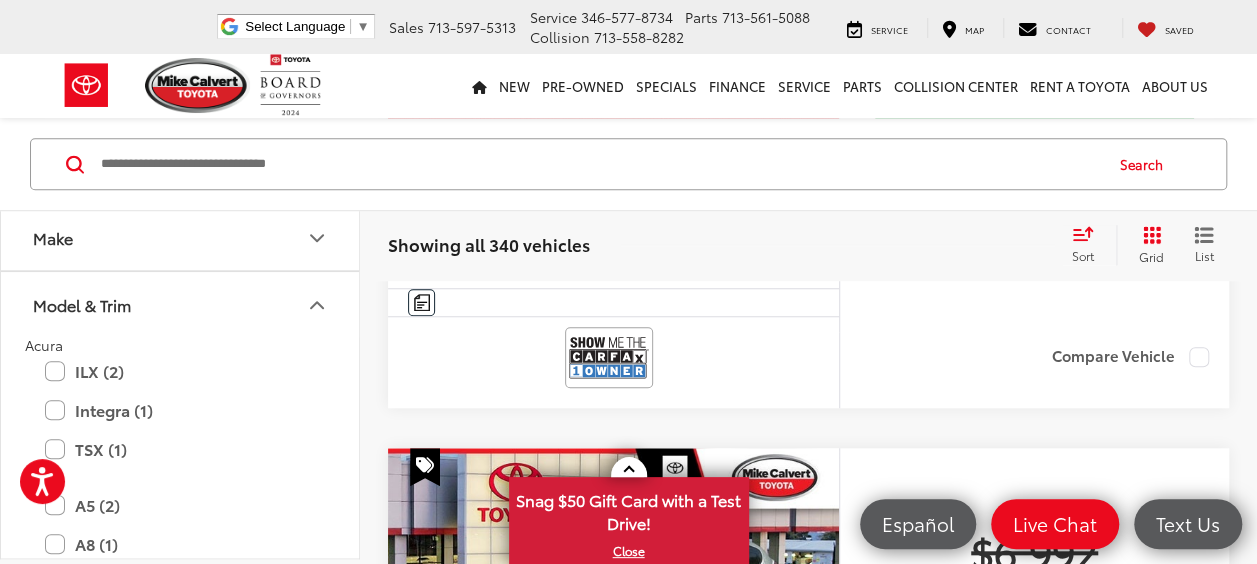 click 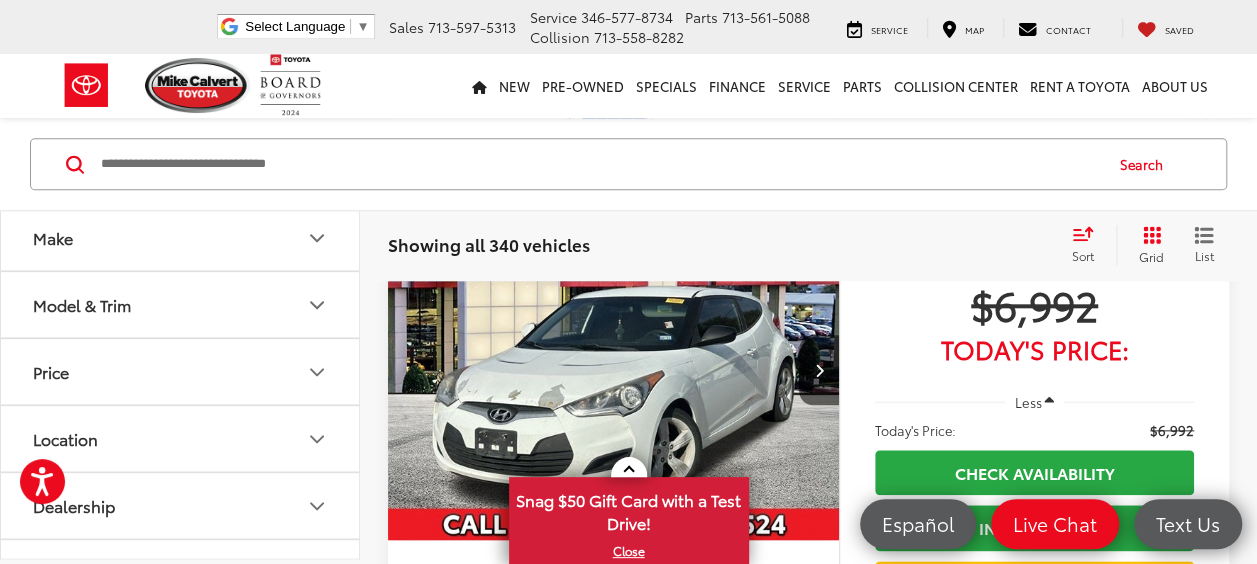 scroll, scrollTop: 4669, scrollLeft: 0, axis: vertical 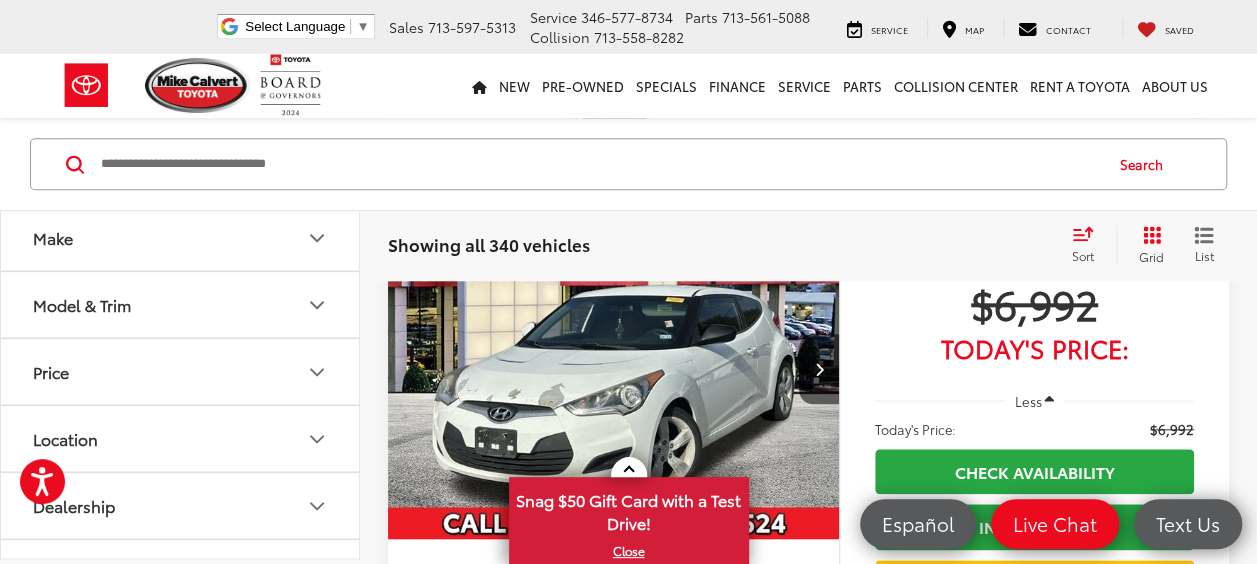 click 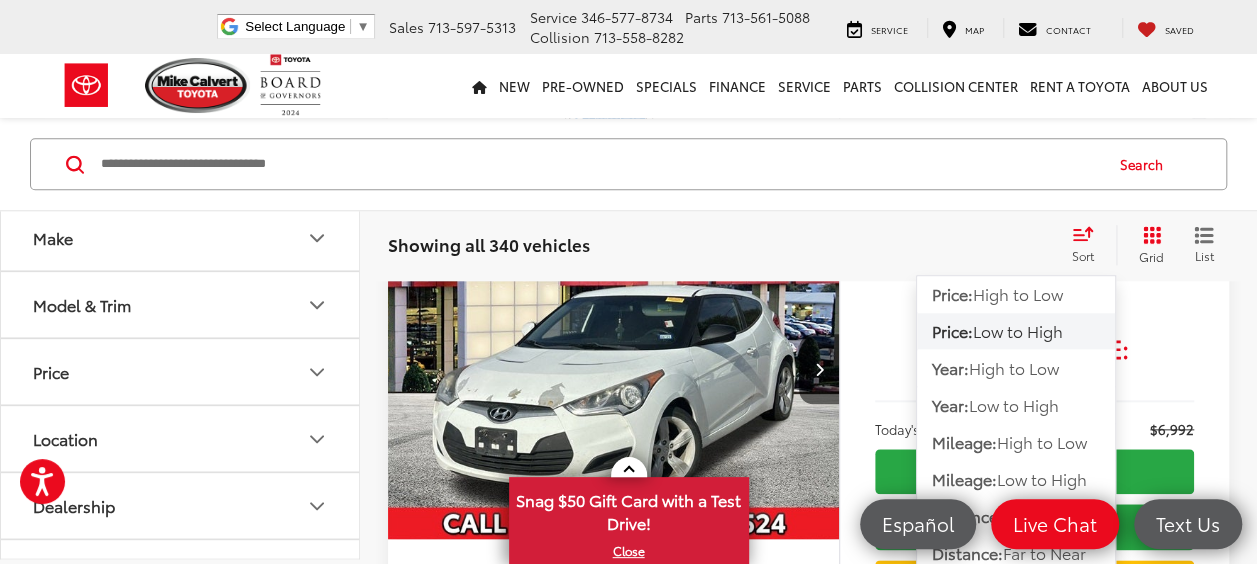 click on "List" at bounding box center (1204, 245) 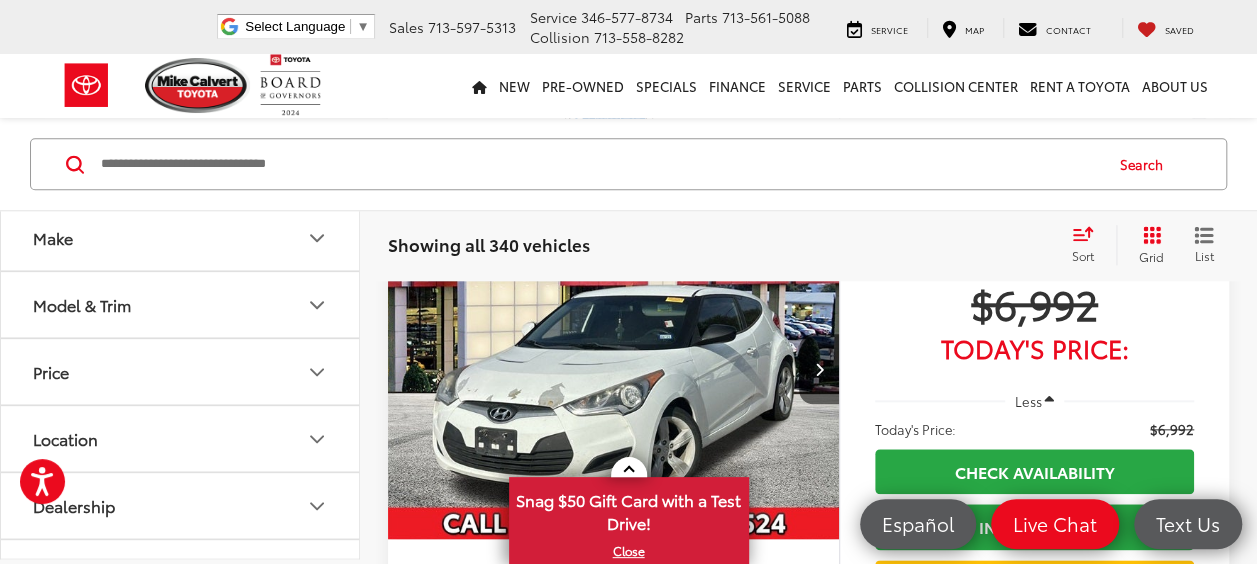 click on "List" at bounding box center (1204, 255) 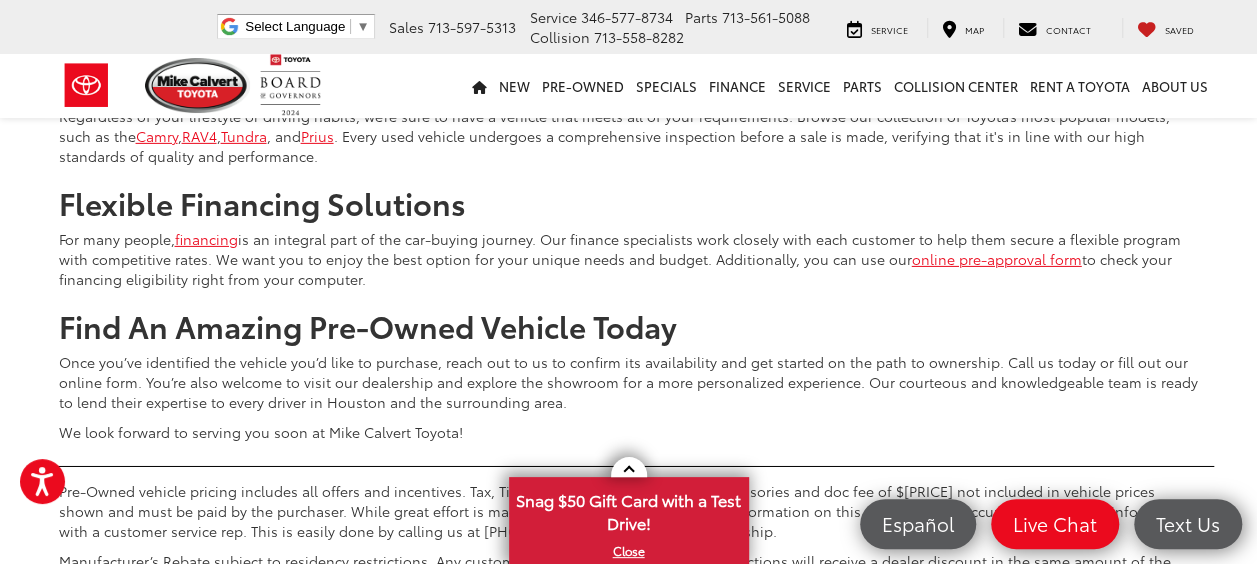 scroll, scrollTop: 6929, scrollLeft: 0, axis: vertical 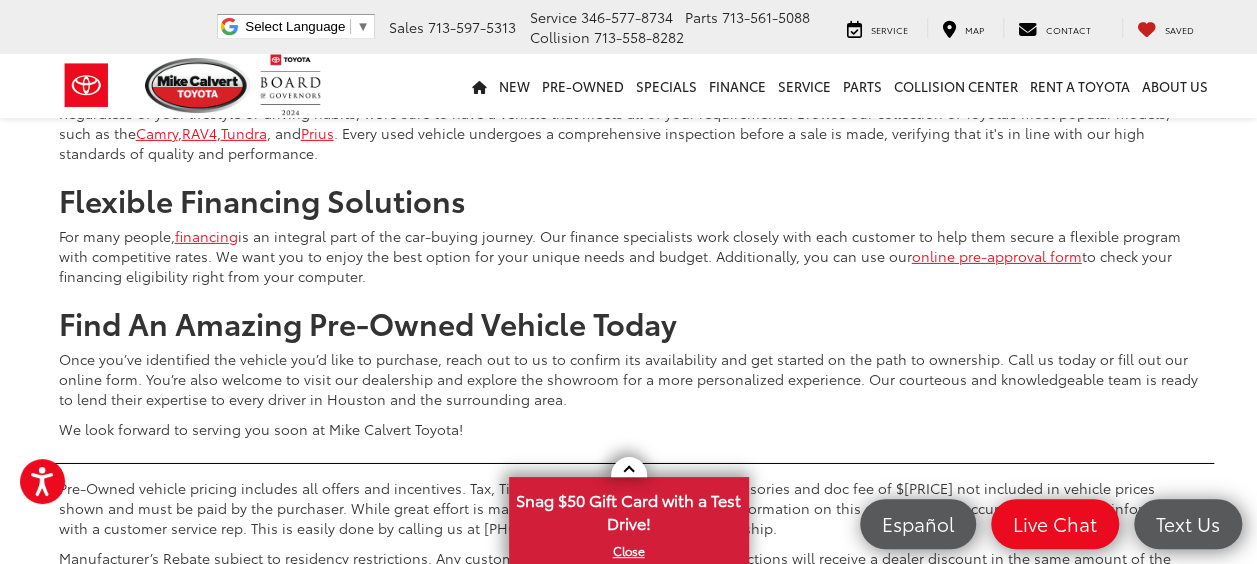 click on "Sort" at bounding box center [1089, -139] 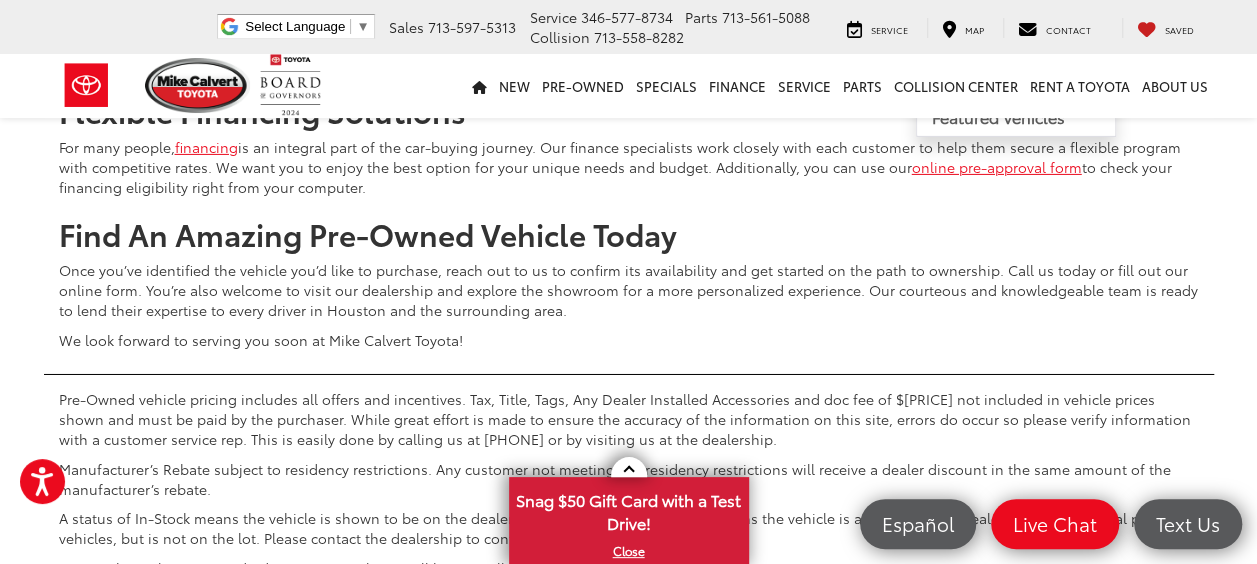 scroll, scrollTop: 7019, scrollLeft: 0, axis: vertical 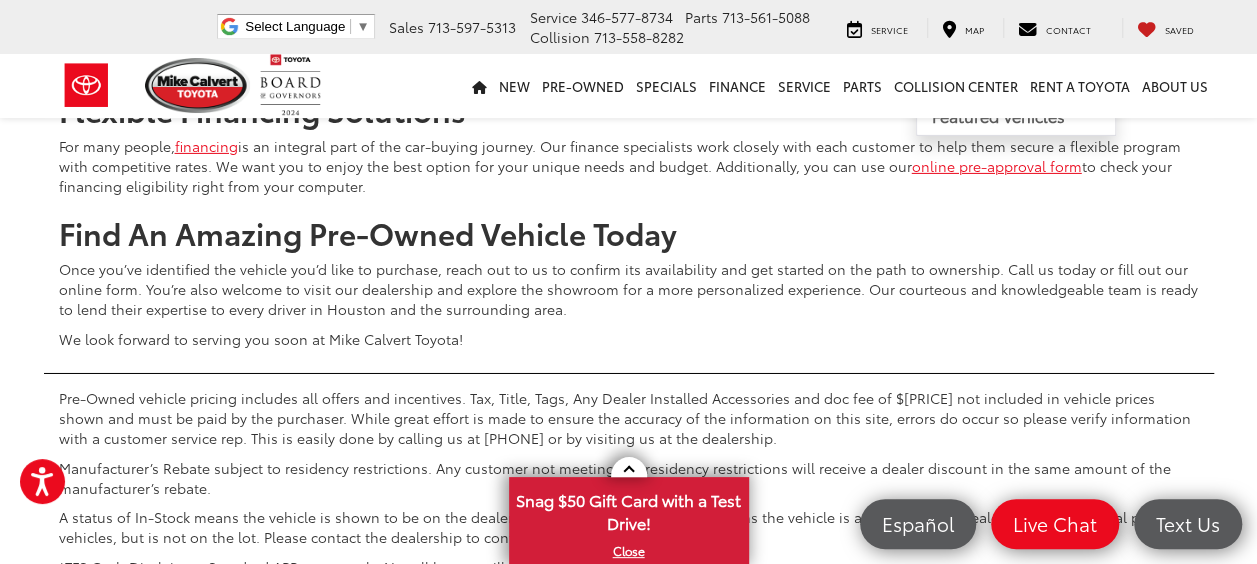 click on "Low to High" at bounding box center (1014, -71) 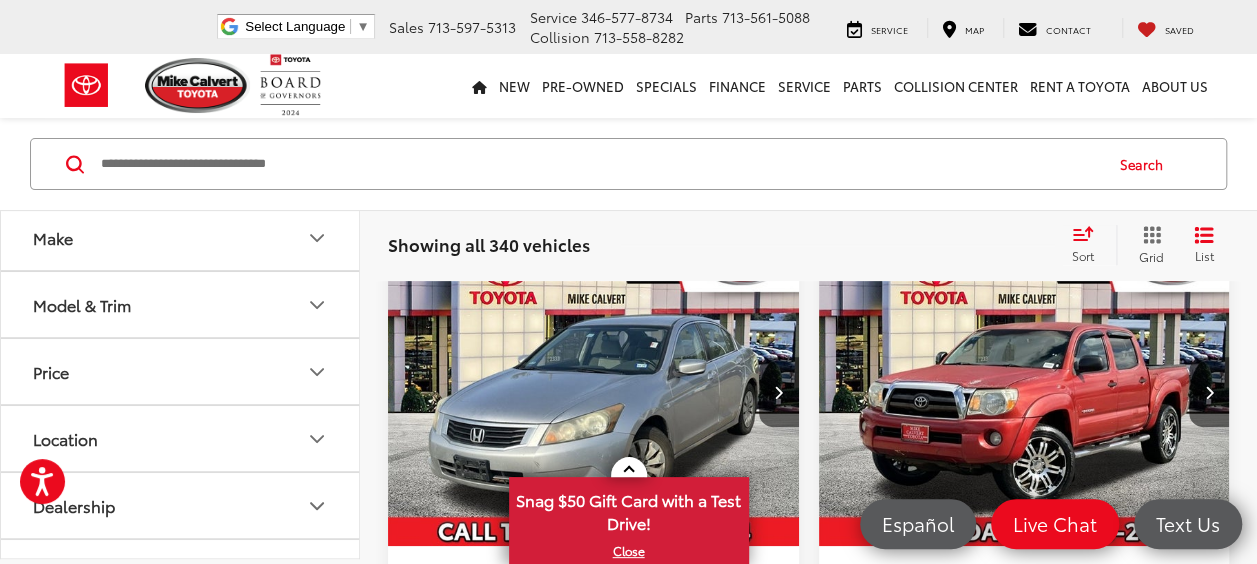 scroll, scrollTop: 175, scrollLeft: 0, axis: vertical 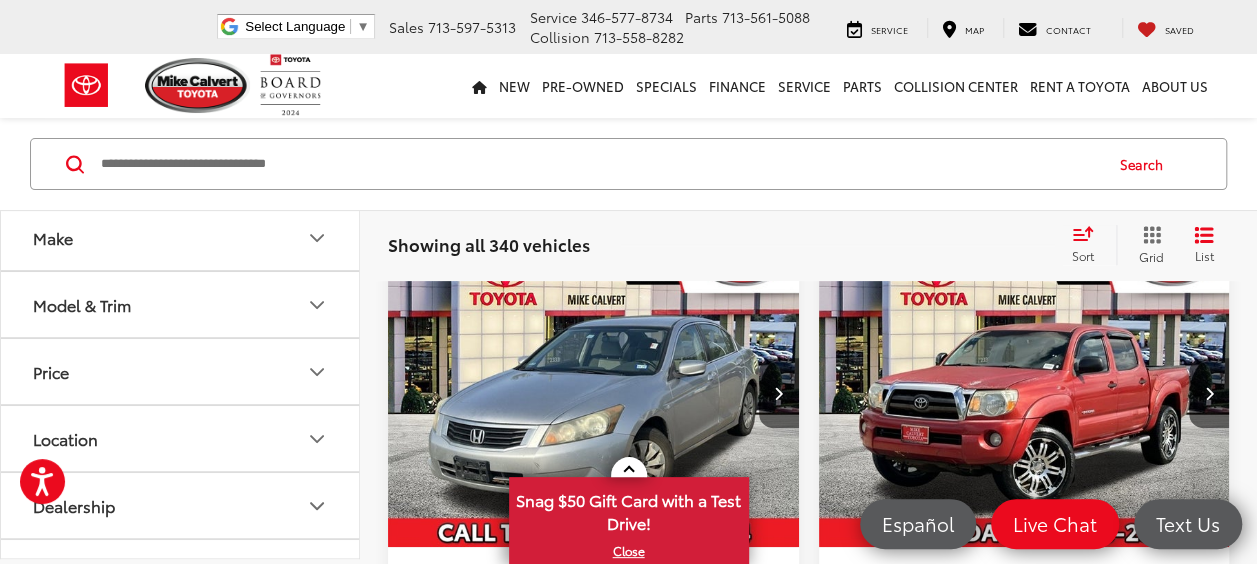 click 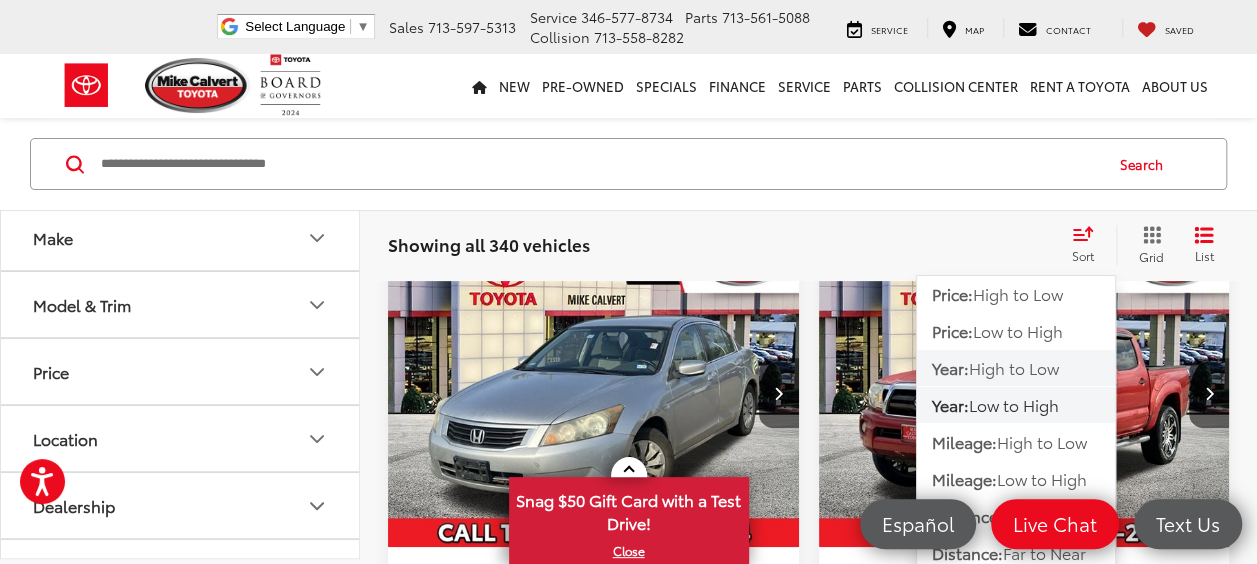 click on "High to Low" at bounding box center (1014, 367) 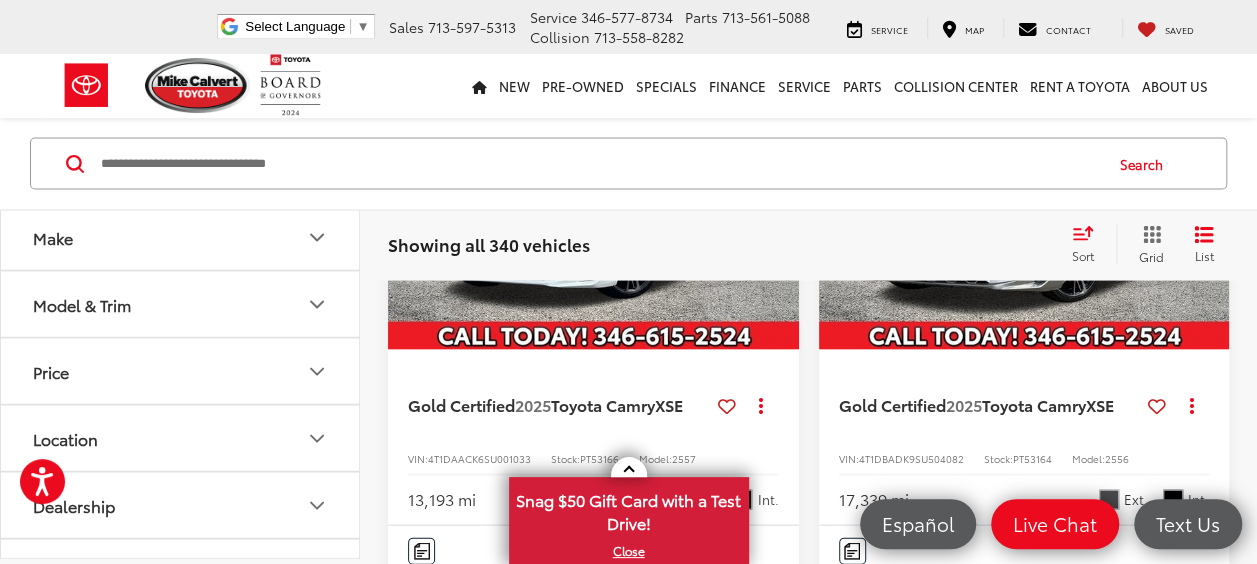 scroll, scrollTop: 5650, scrollLeft: 0, axis: vertical 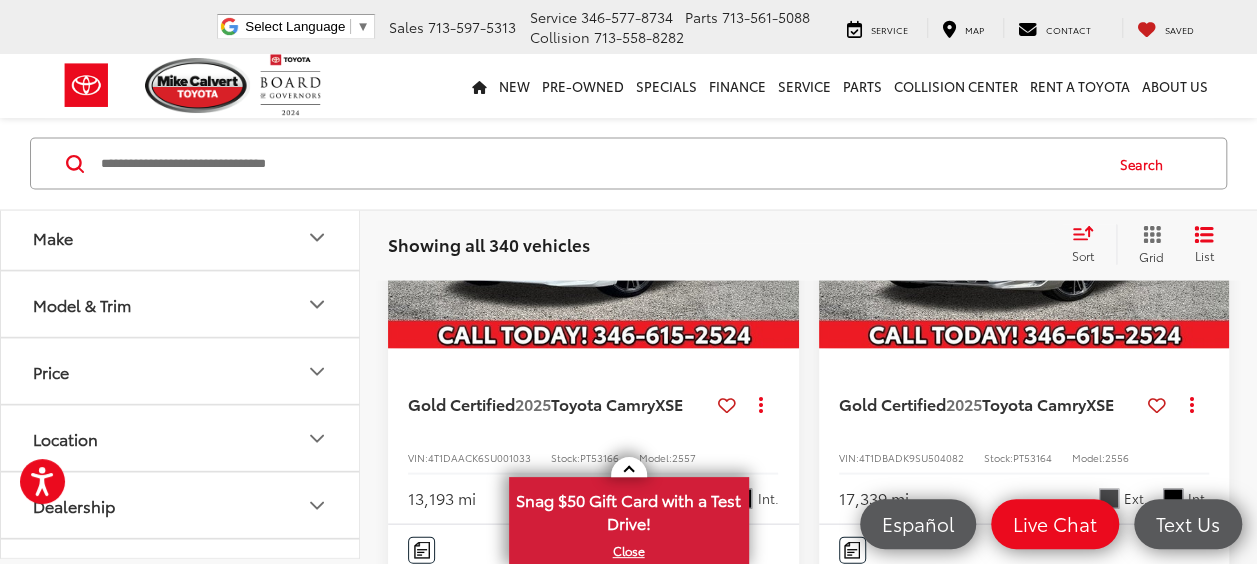 click 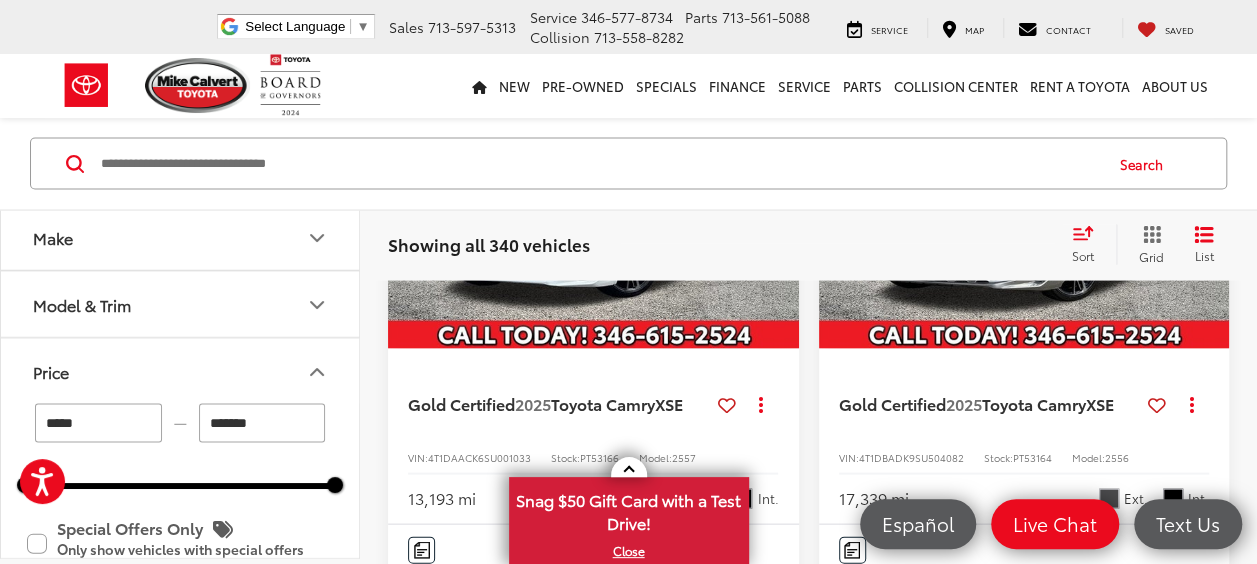 click on "*******" at bounding box center (262, 423) 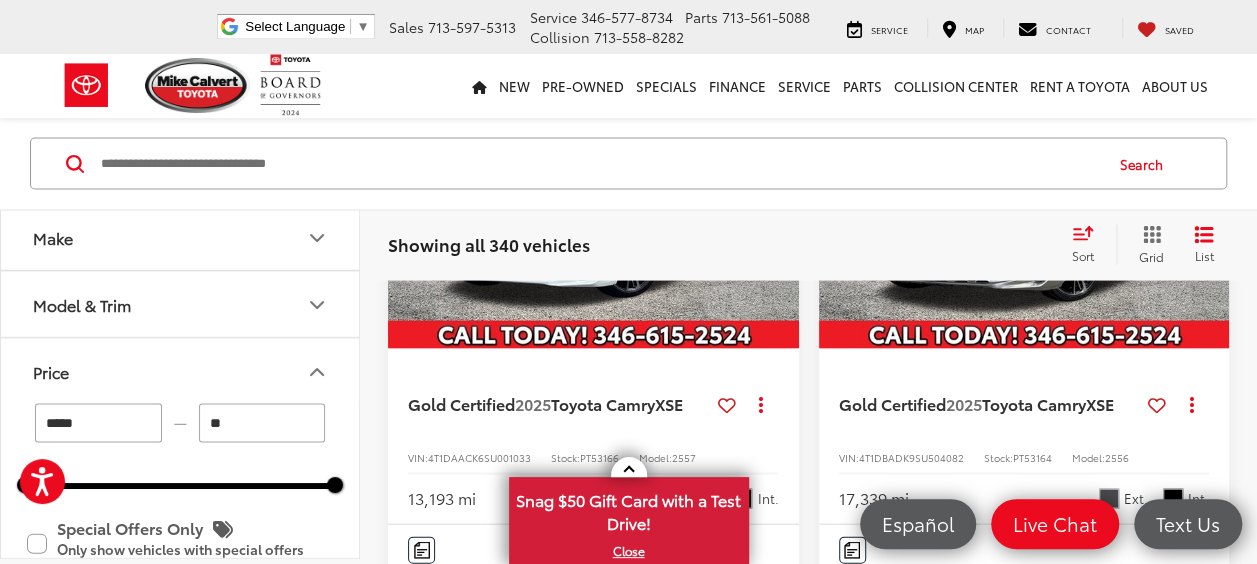 type on "*" 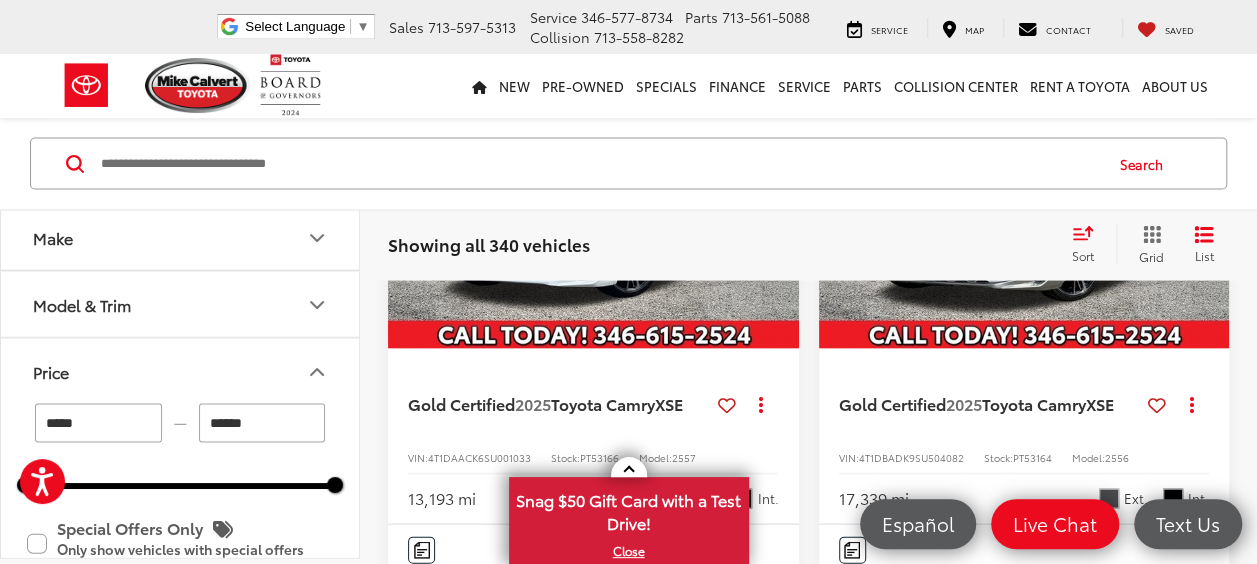 type on "******" 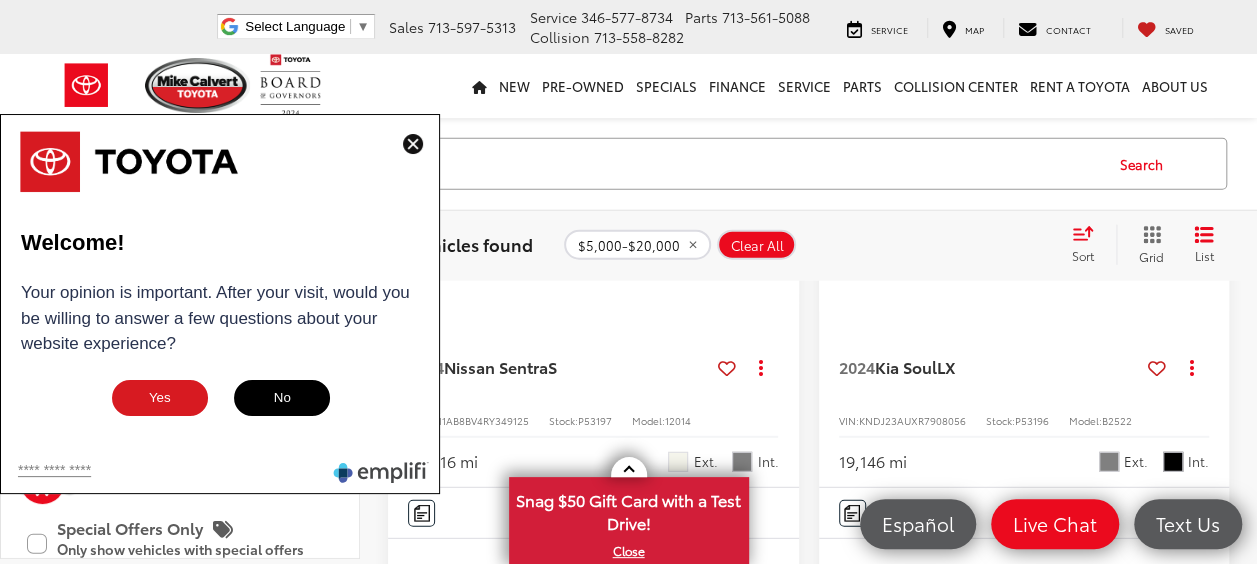 scroll, scrollTop: 2570, scrollLeft: 0, axis: vertical 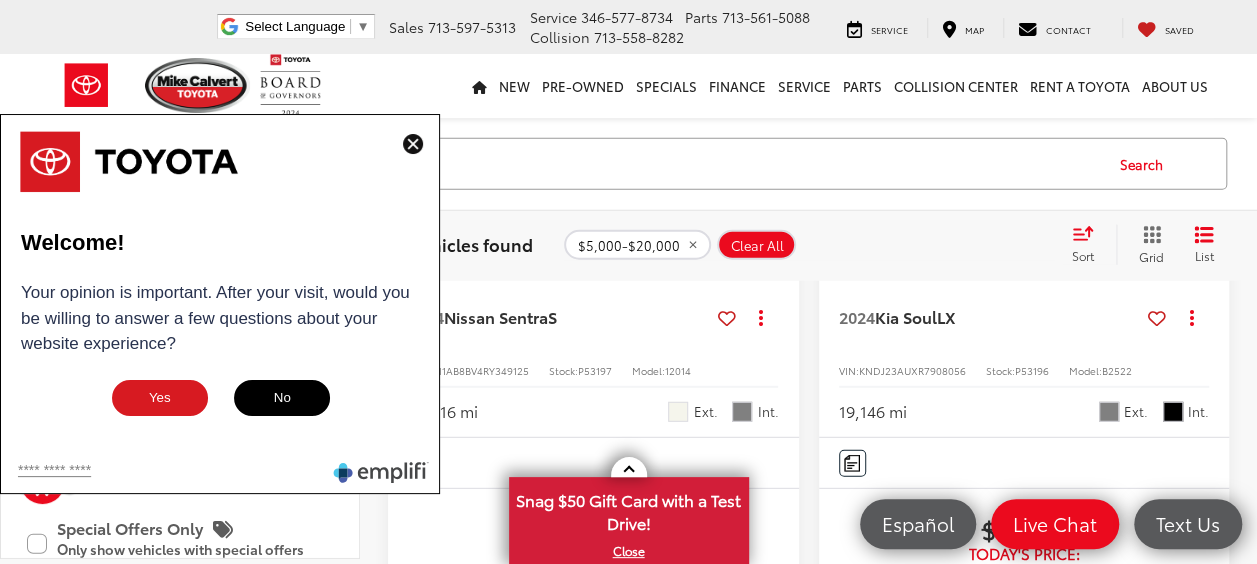 click on "No" at bounding box center (282, 398) 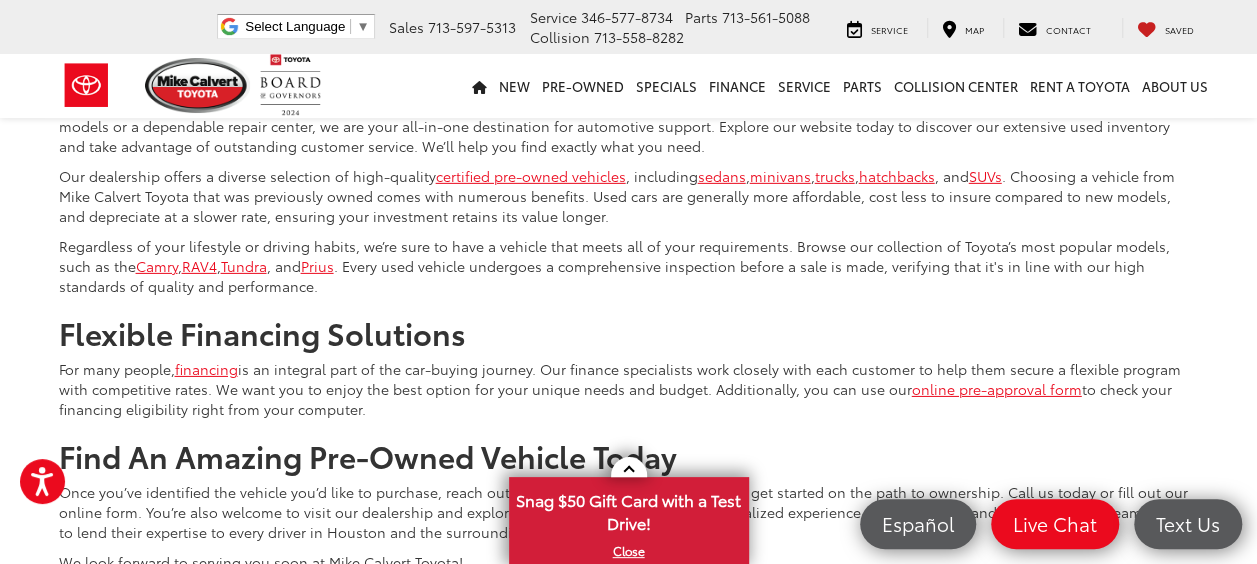 scroll, scrollTop: 6928, scrollLeft: 0, axis: vertical 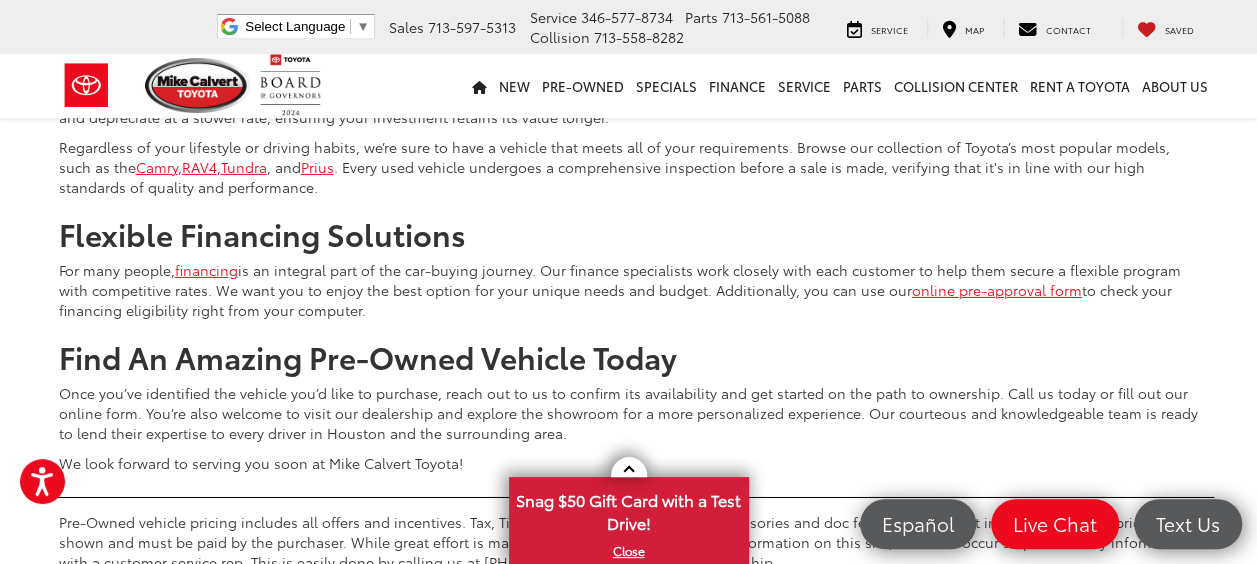 click 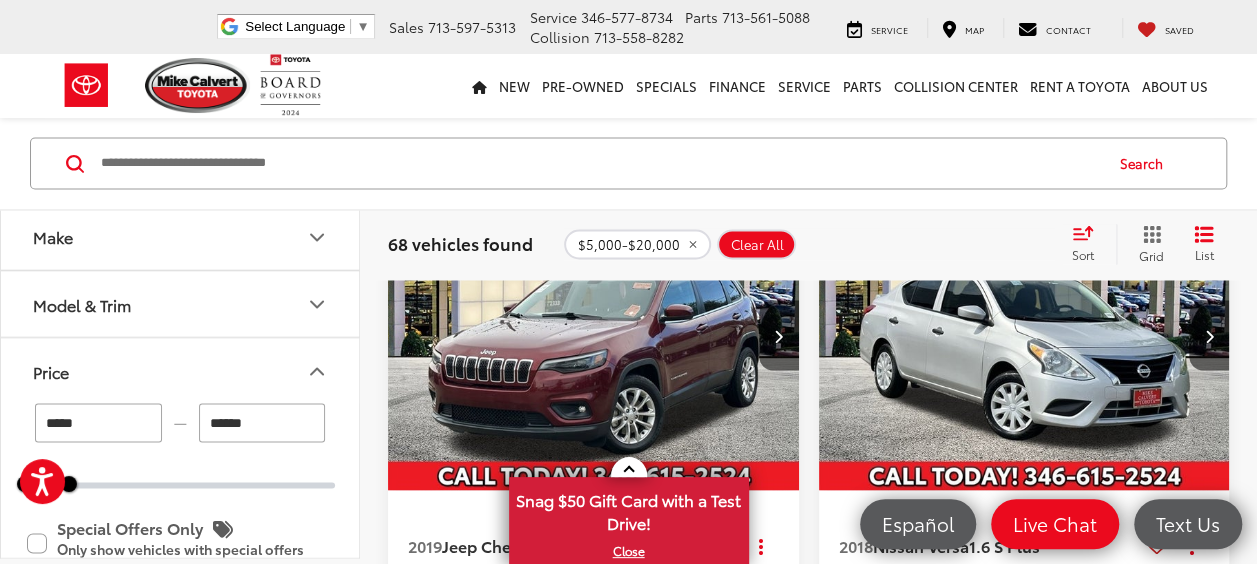 scroll, scrollTop: 12899, scrollLeft: 0, axis: vertical 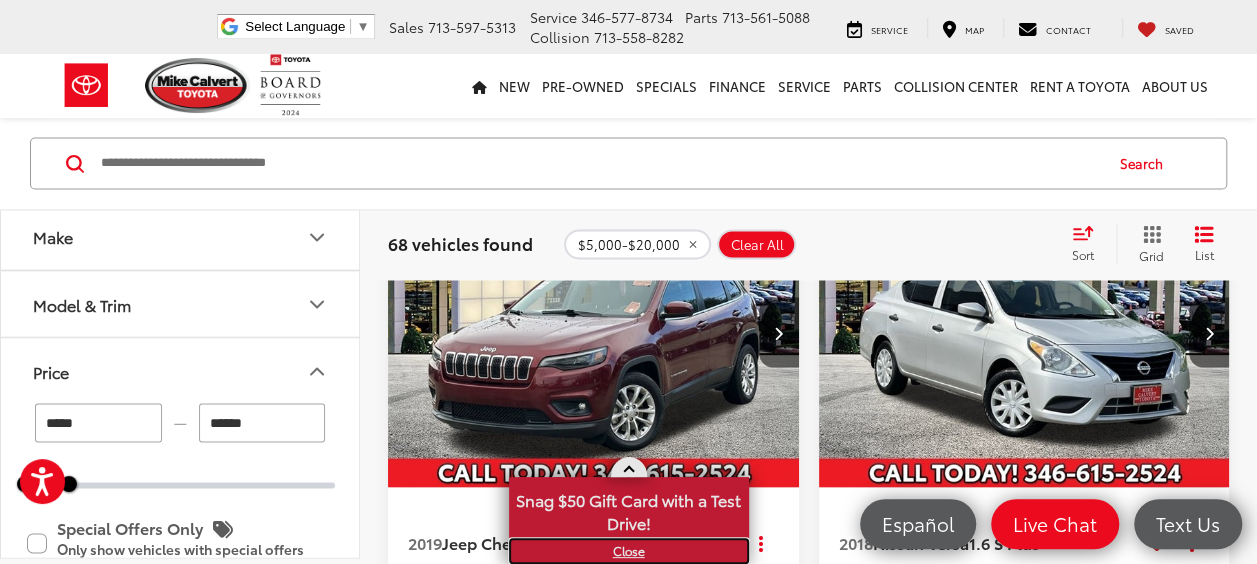 click on "X" at bounding box center [629, 551] 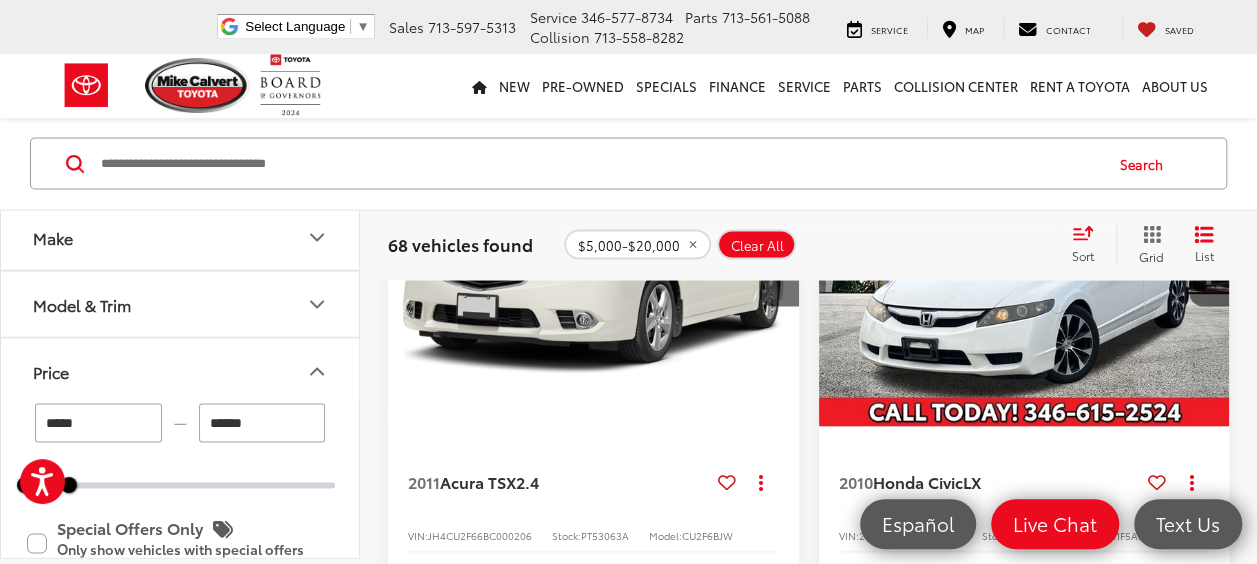scroll, scrollTop: 31924, scrollLeft: 0, axis: vertical 